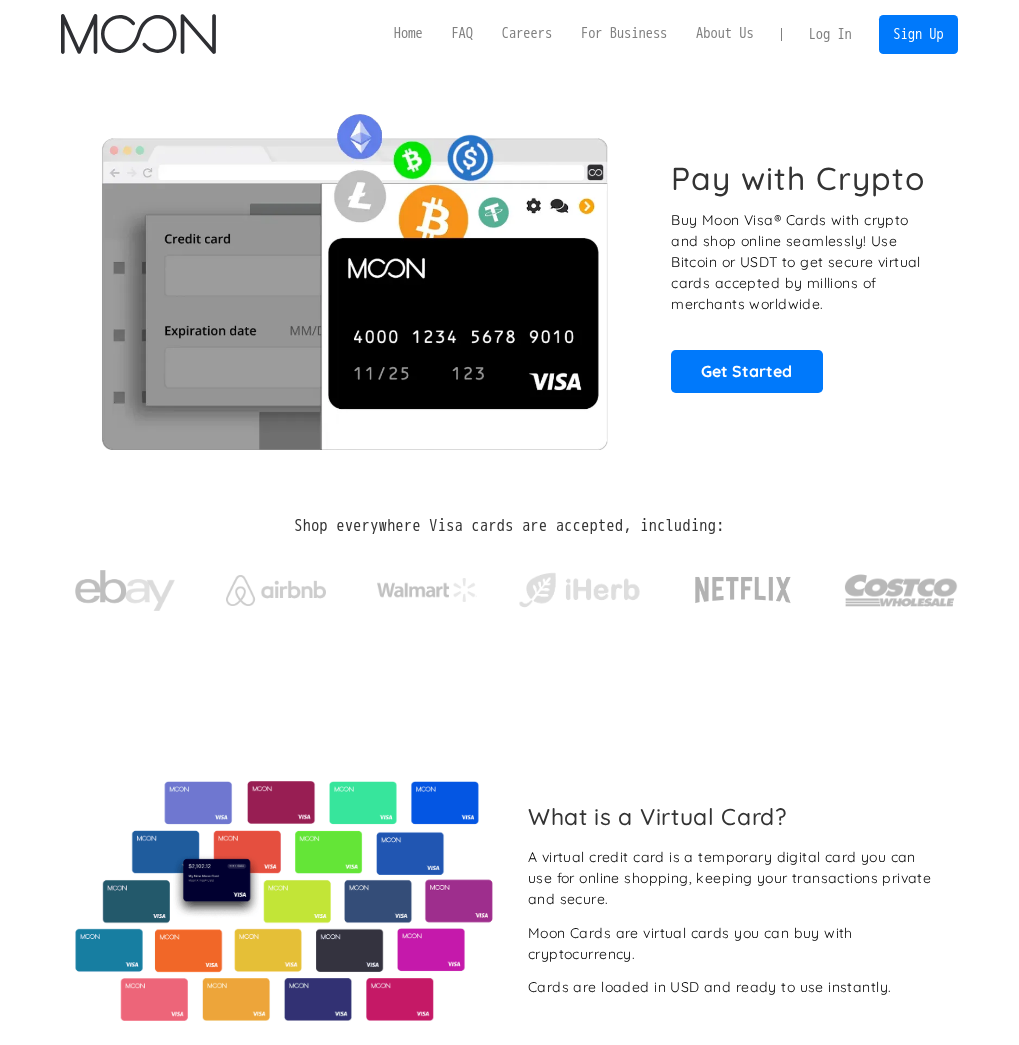 scroll, scrollTop: 0, scrollLeft: 0, axis: both 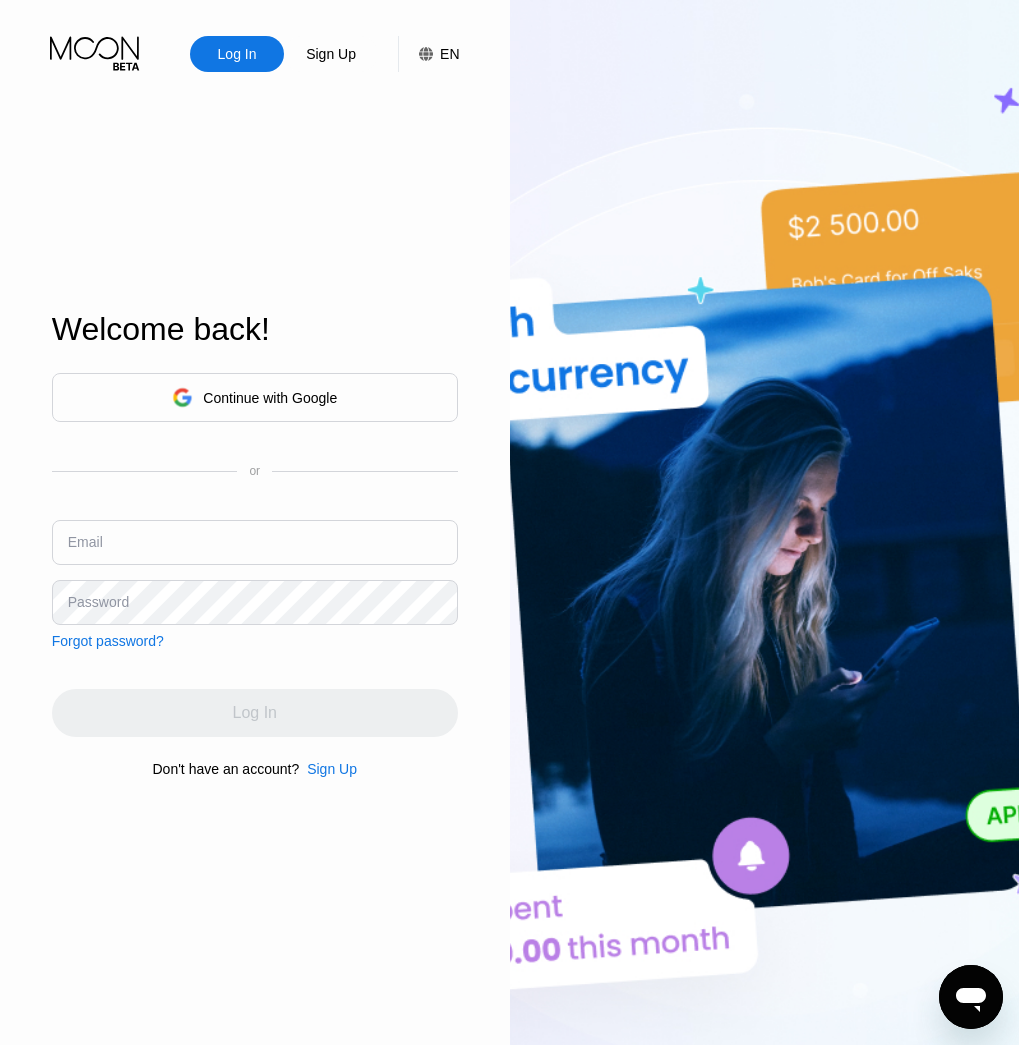 click at bounding box center [255, 542] 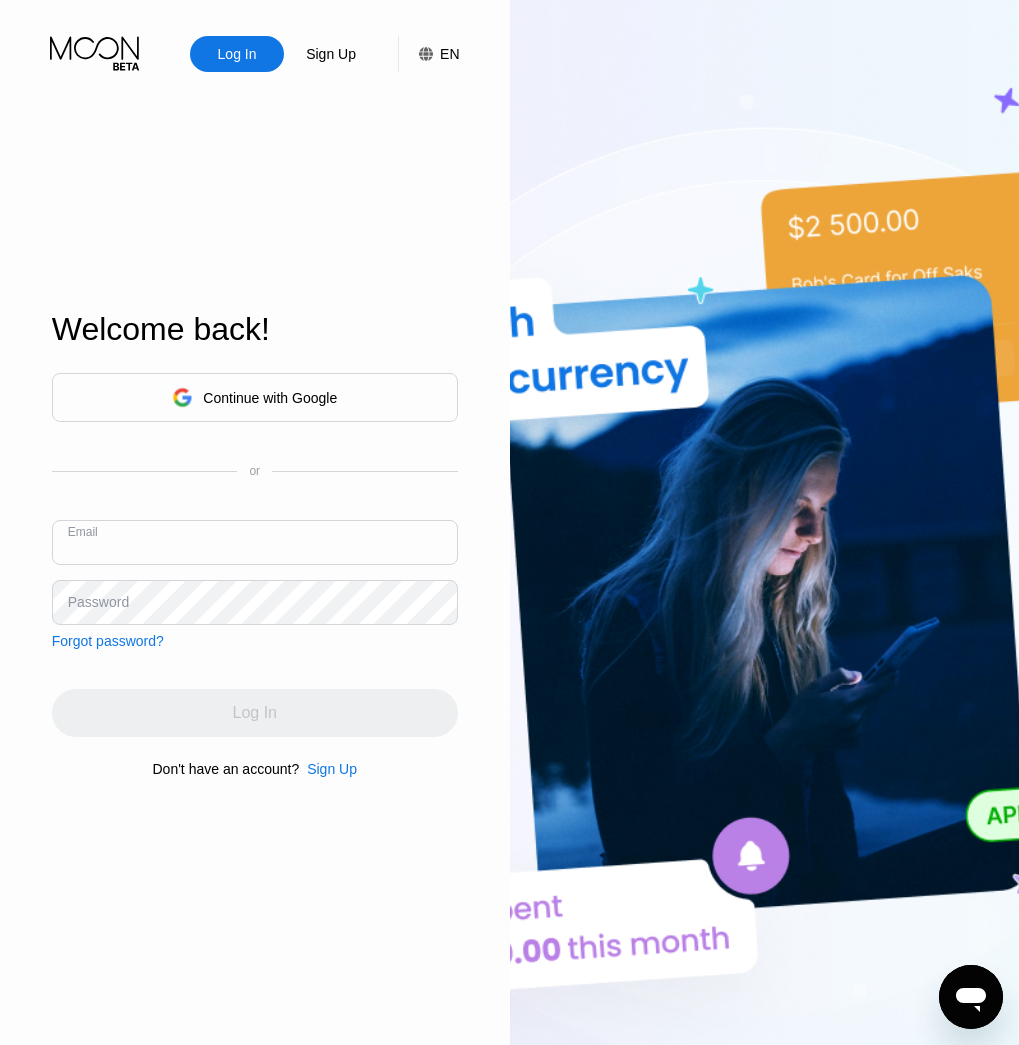 click at bounding box center (255, 542) 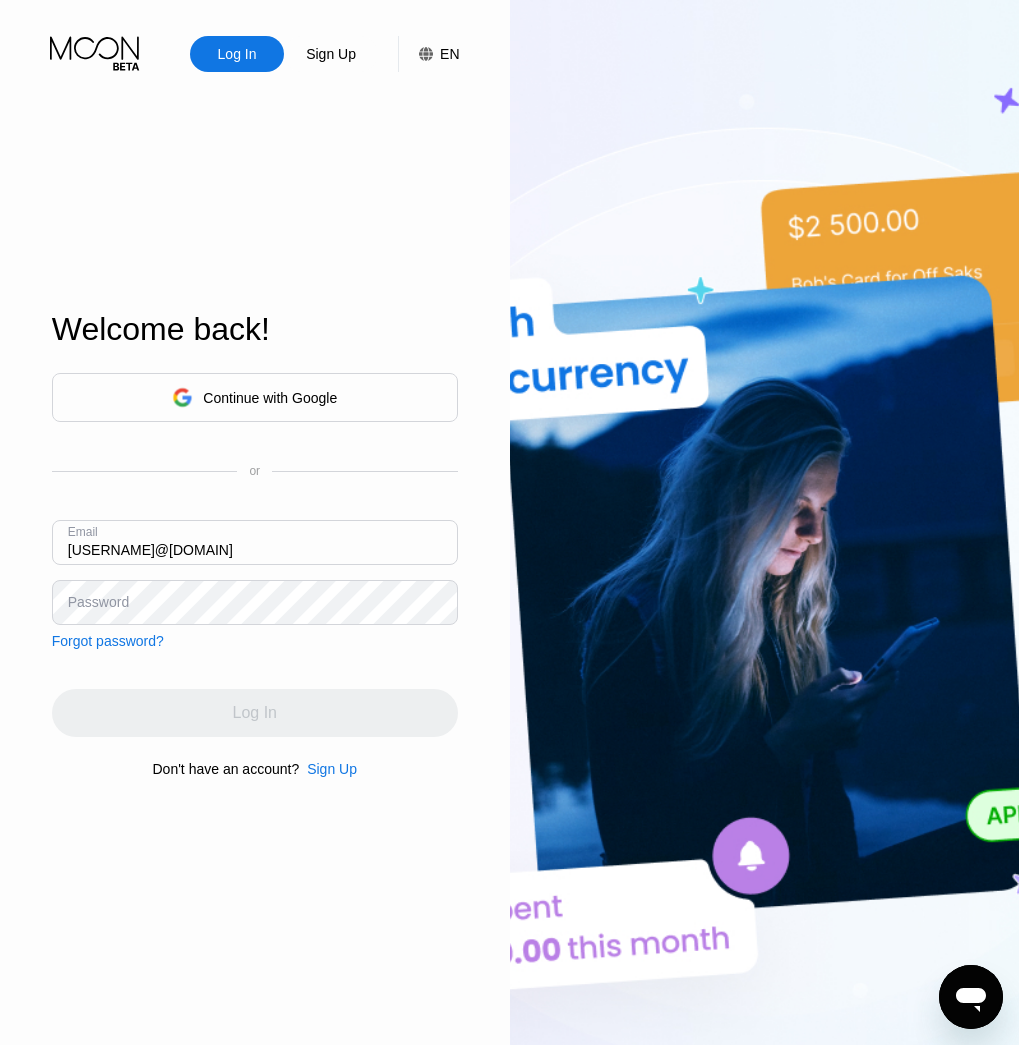 type on "[FIRST]@[DOMAIN]" 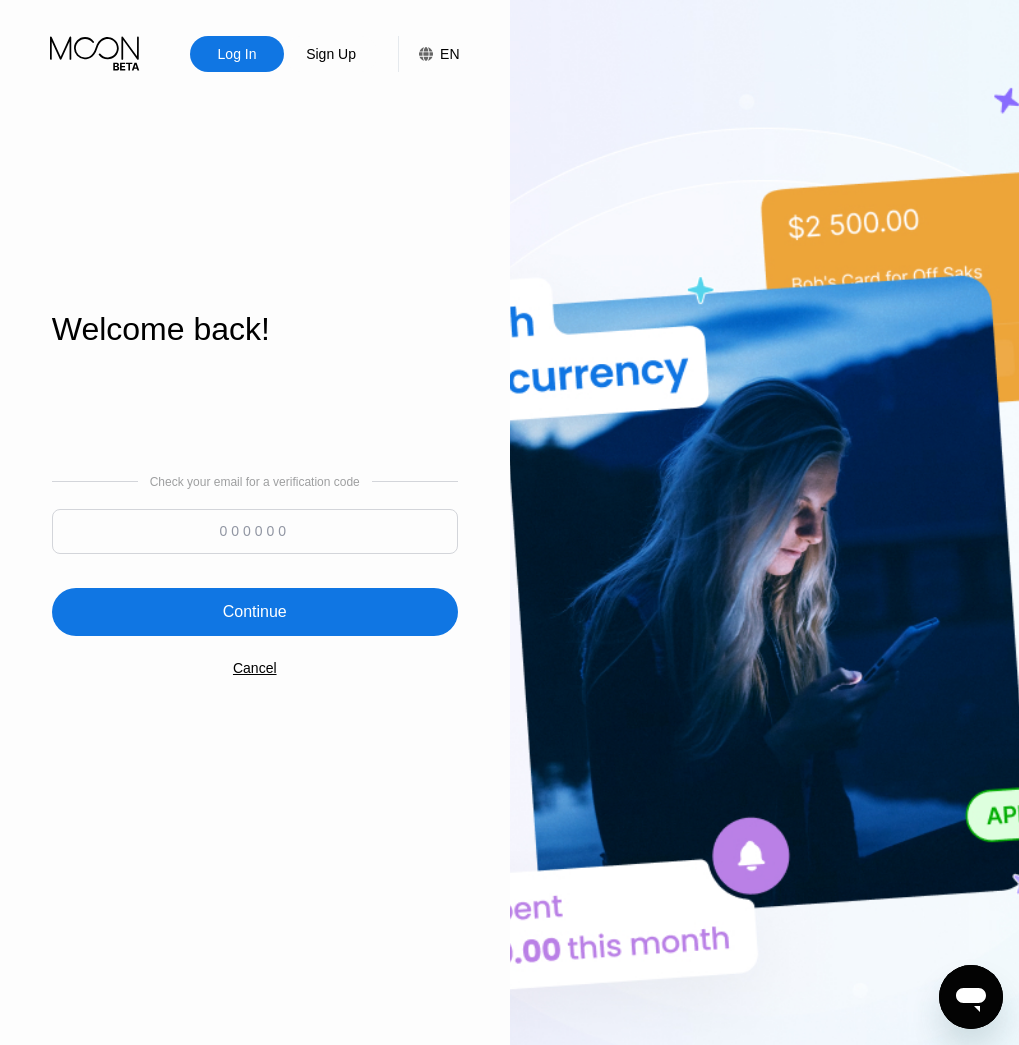 click at bounding box center (255, 531) 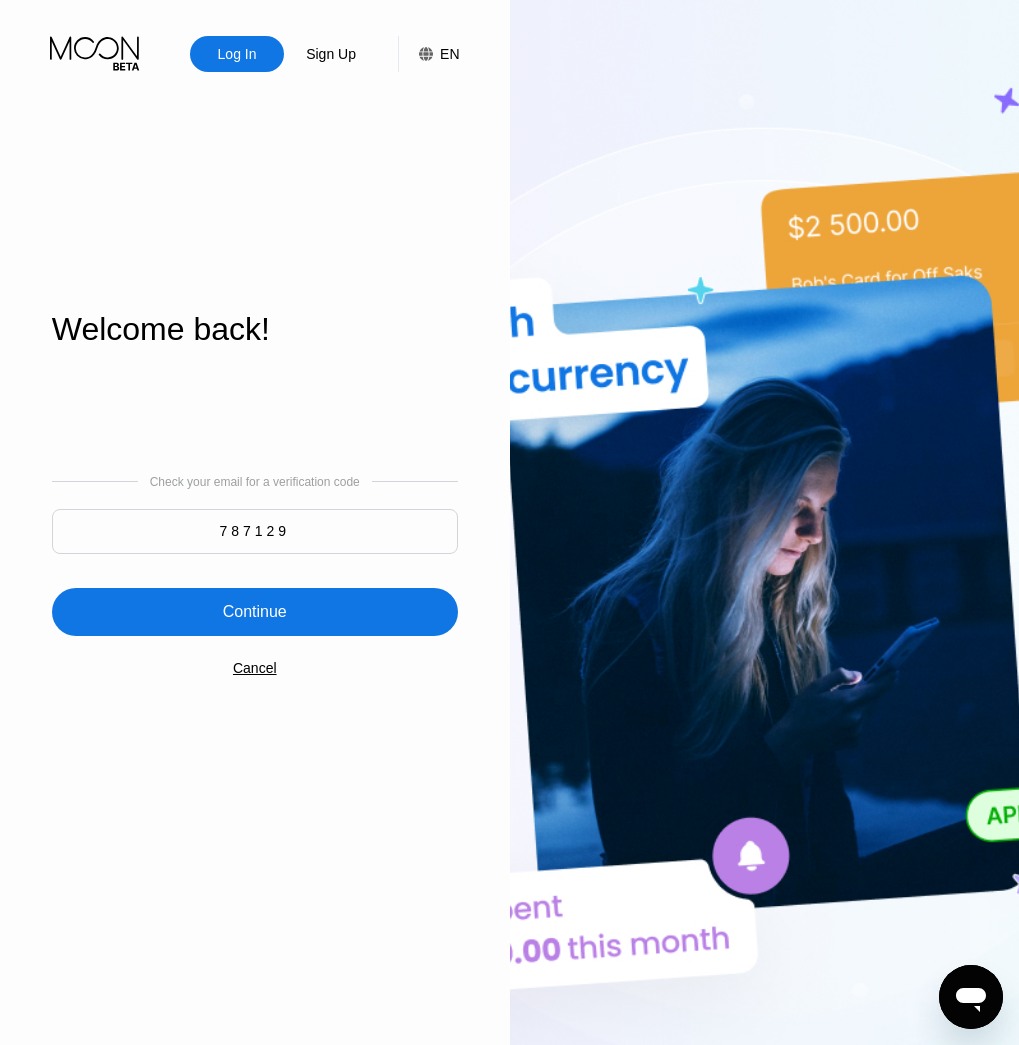 type on "787129" 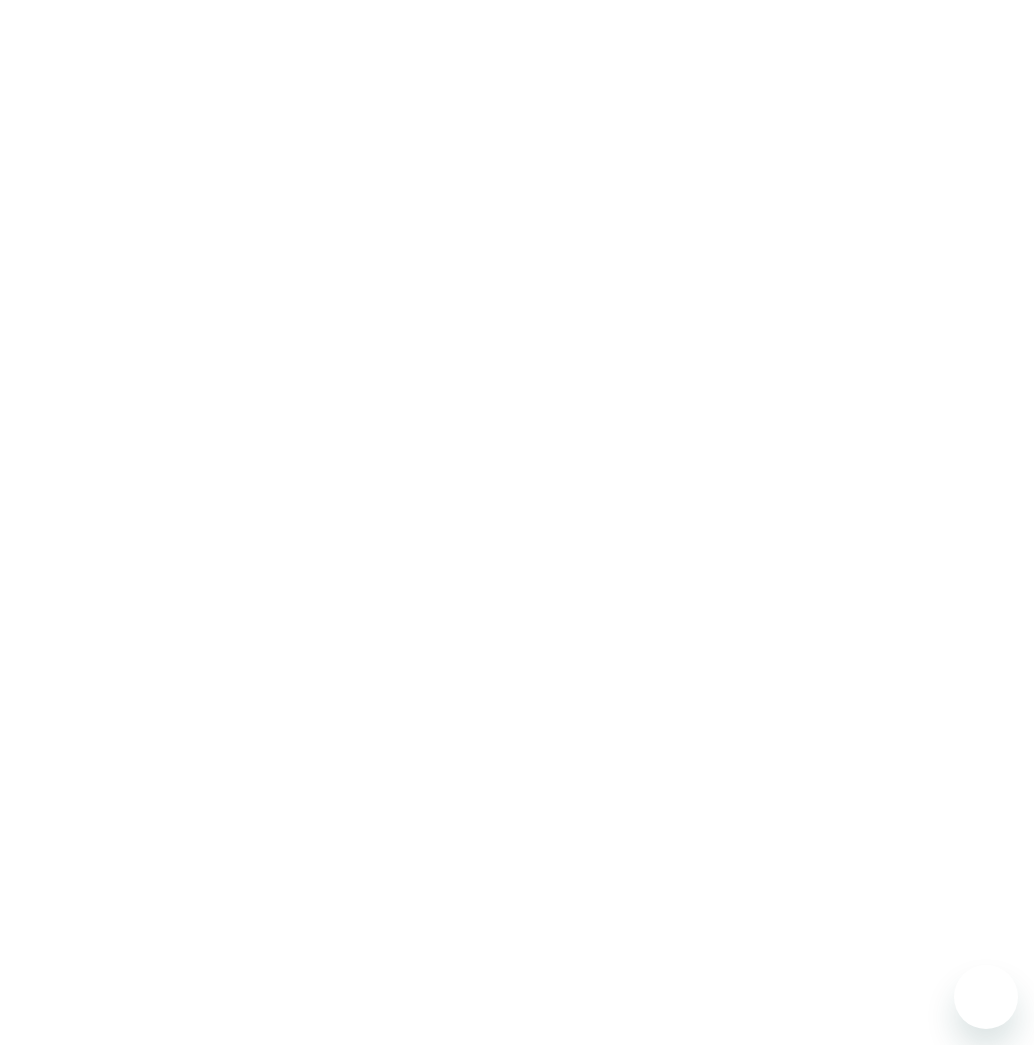 scroll, scrollTop: 0, scrollLeft: 0, axis: both 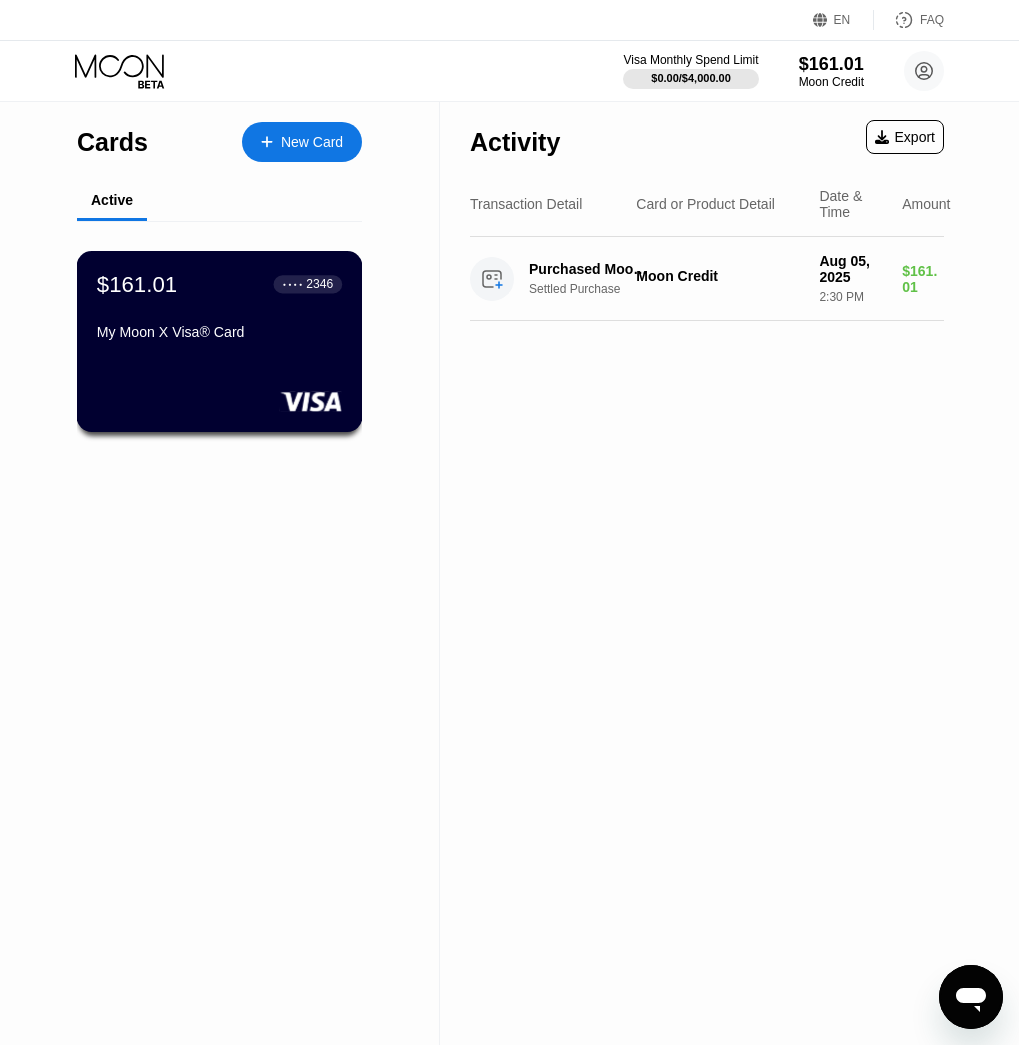 click on "My Moon X Visa® Card" at bounding box center (219, 336) 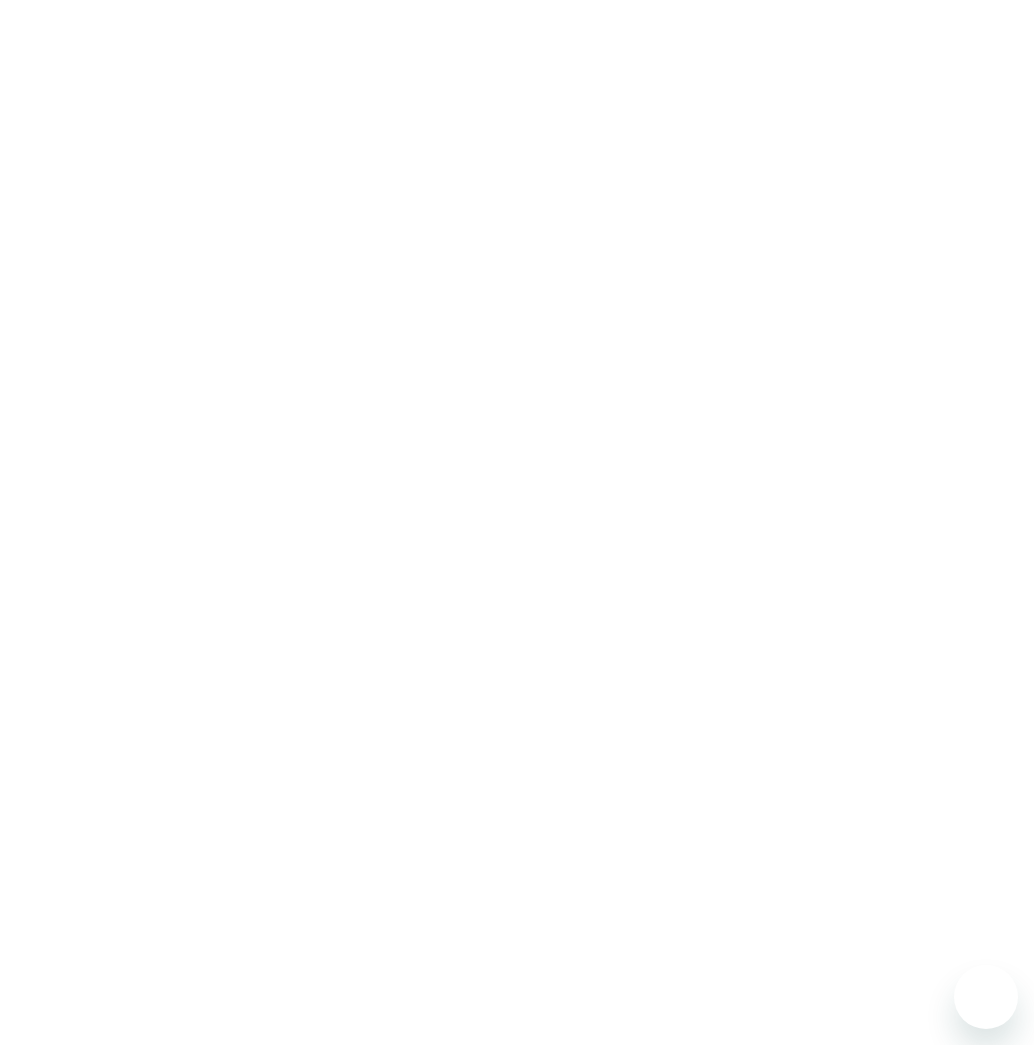 scroll, scrollTop: 0, scrollLeft: 0, axis: both 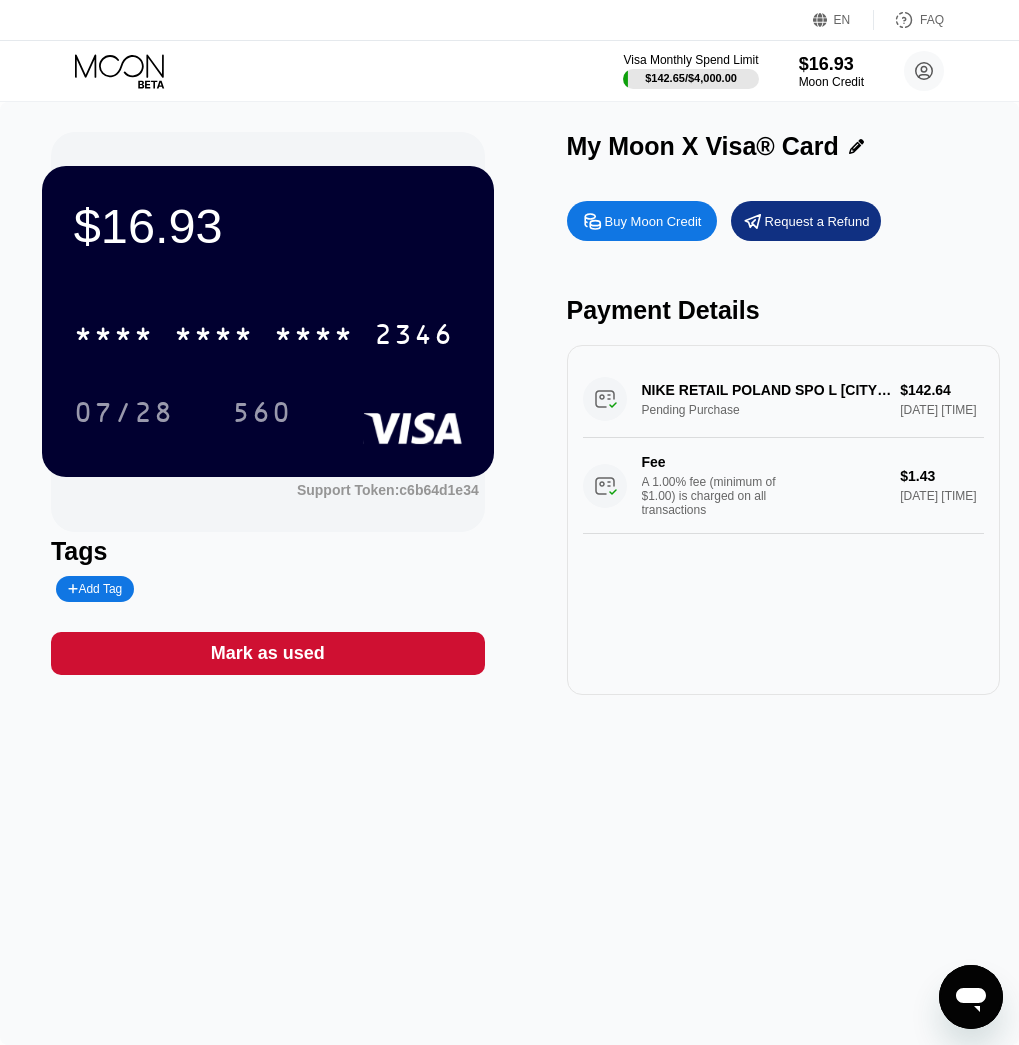 click on "$16.93 * * * * * * * * * * * * [CARD_LAST_FOUR] [DATE] [PHONE] Support Token:  [TOKEN] Tags  Add Tag Mark as used My Moon X Visa® Card Buy Moon Credit Request a Refund Payment Details NIKE RETAIL POLAND SPO L [CITY], [COUNTRY] Pending Purchase $142.64 [DATE] [TIME] Fee A 1.00% fee (minimum of $1.00) is charged on all transactions $1.43 [DATE] [TIME]" at bounding box center [509, 413] 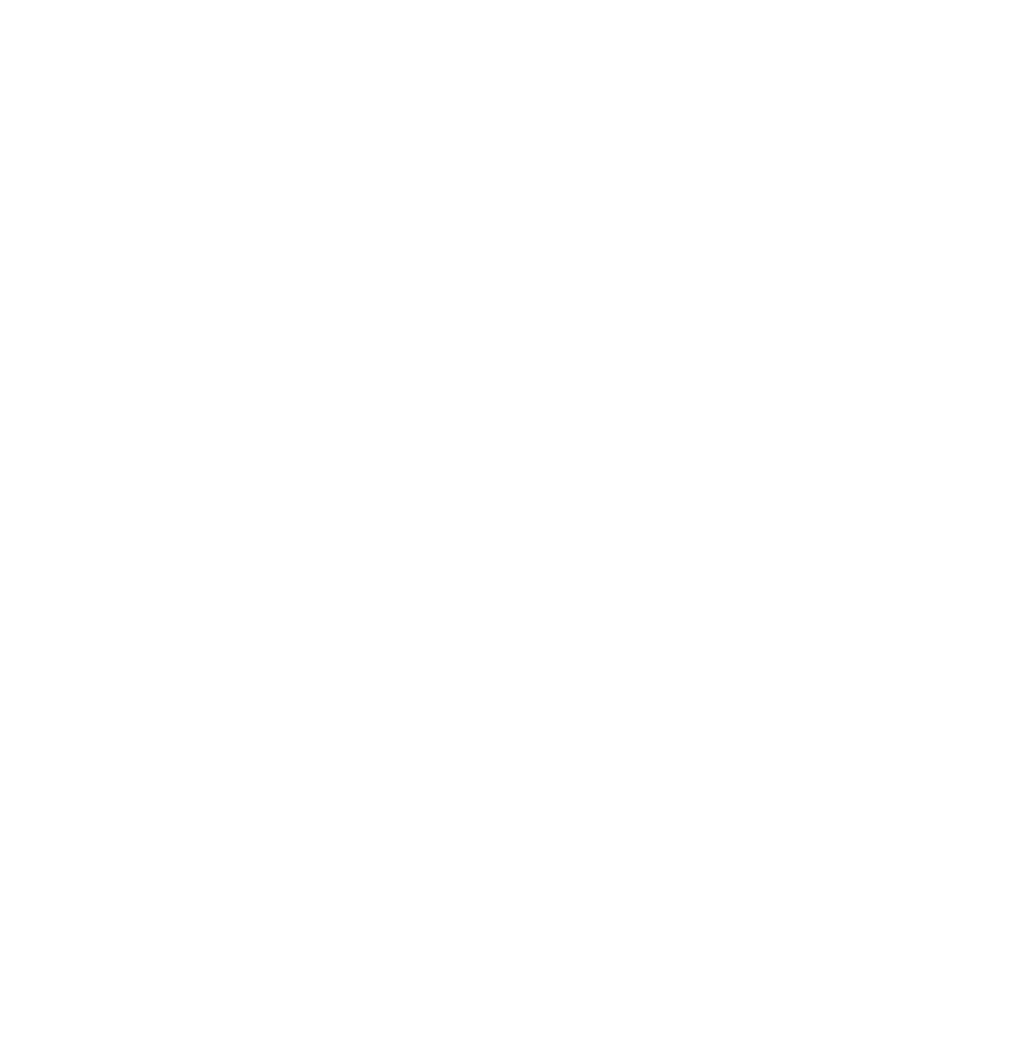 scroll, scrollTop: 0, scrollLeft: 0, axis: both 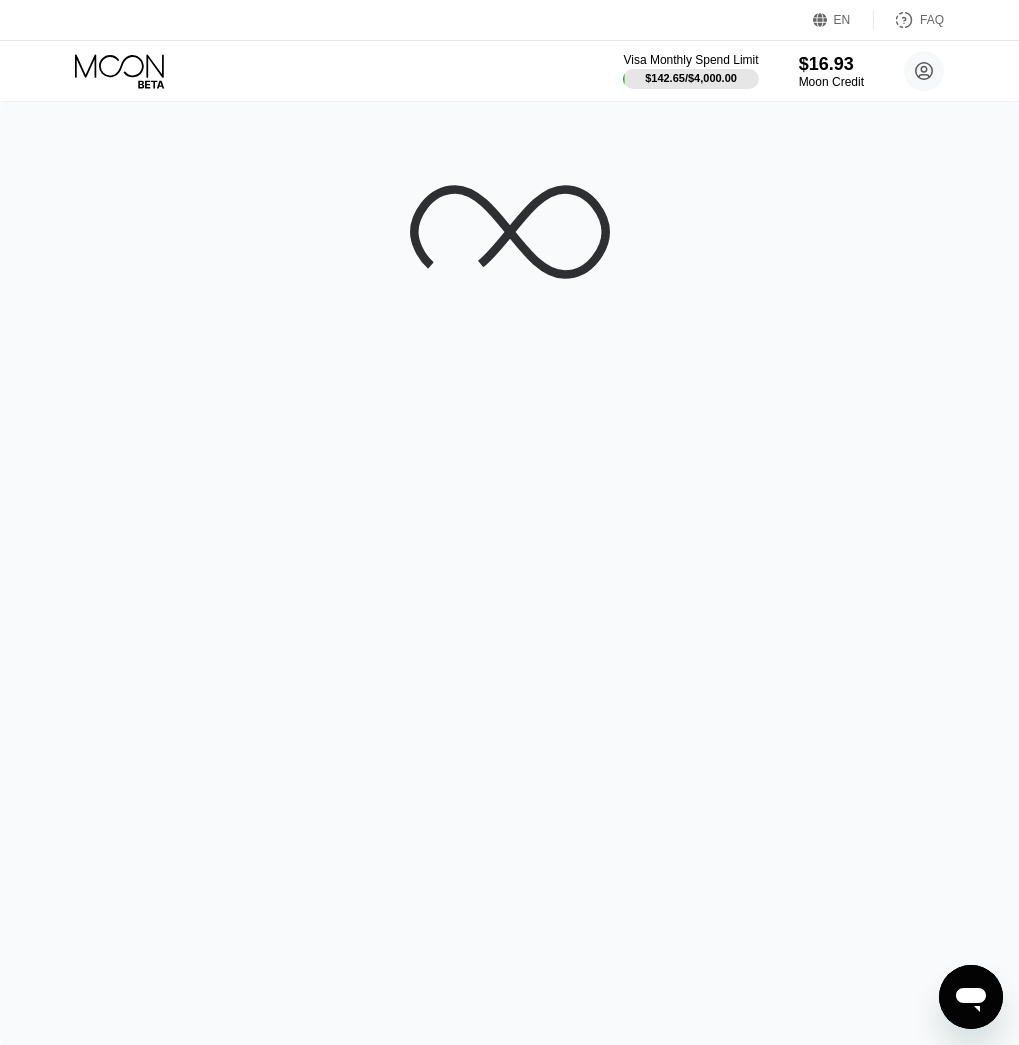 click at bounding box center (509, 573) 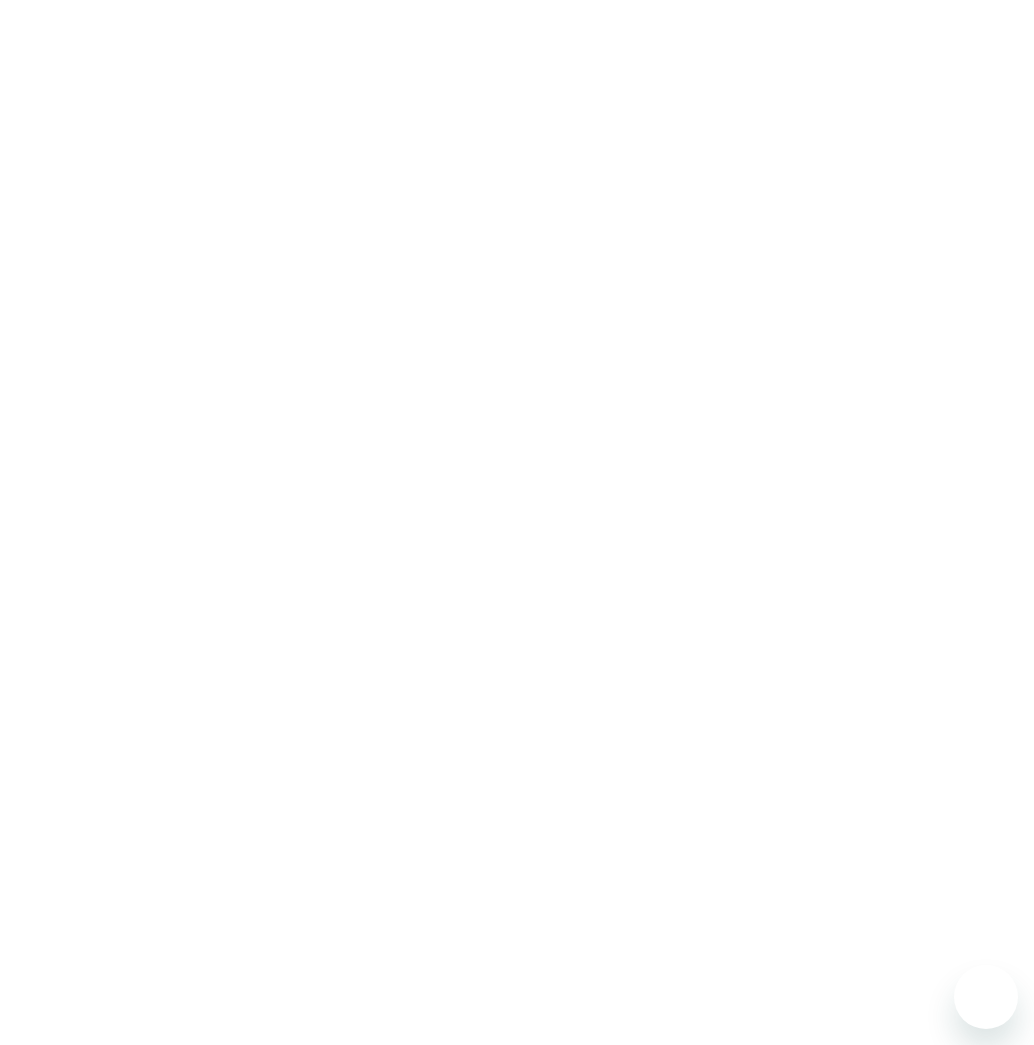 scroll, scrollTop: 0, scrollLeft: 0, axis: both 